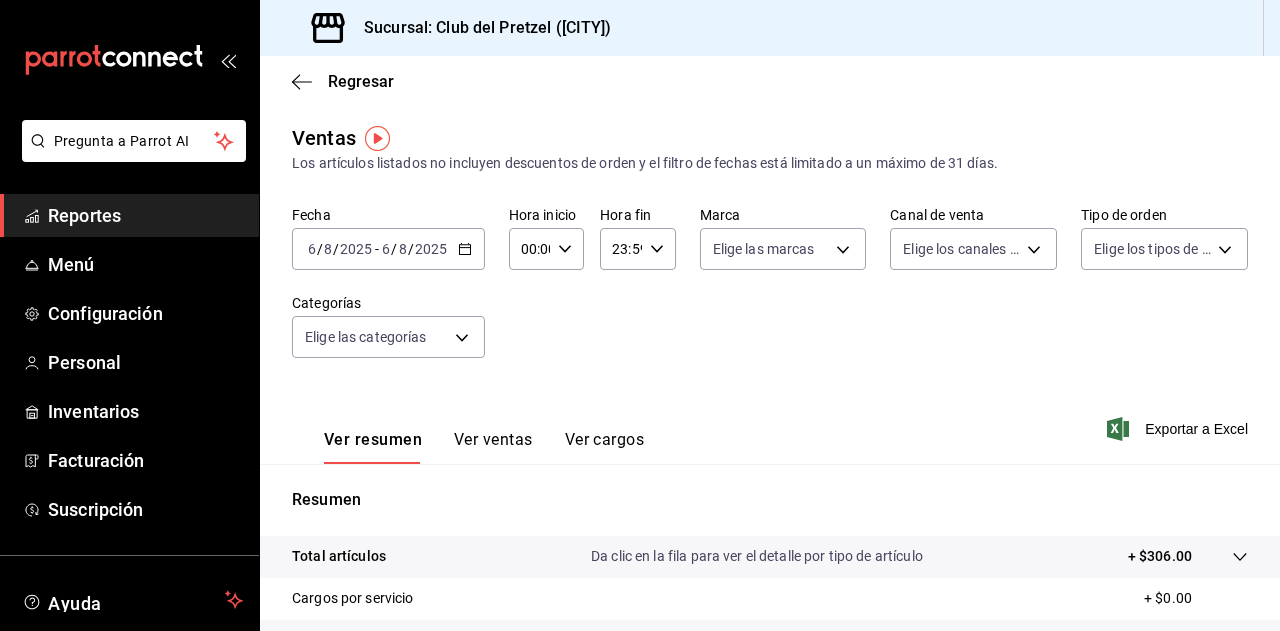 scroll, scrollTop: 0, scrollLeft: 0, axis: both 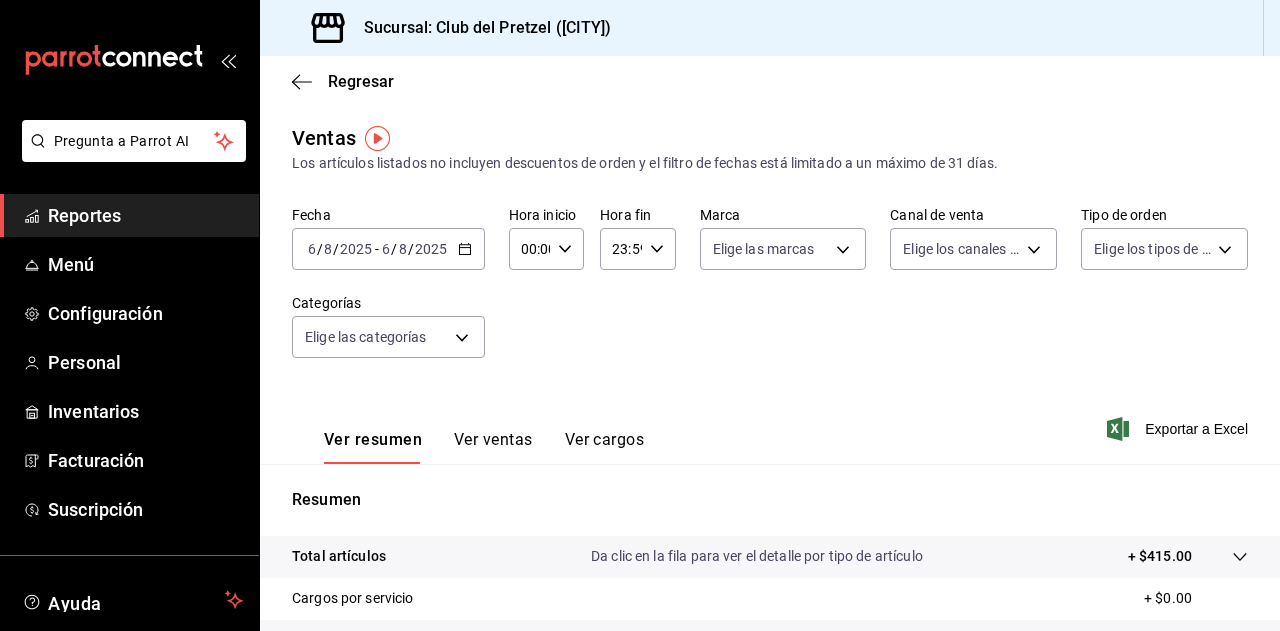 click on "Ver resumen Ver ventas Ver cargos" at bounding box center (468, 435) 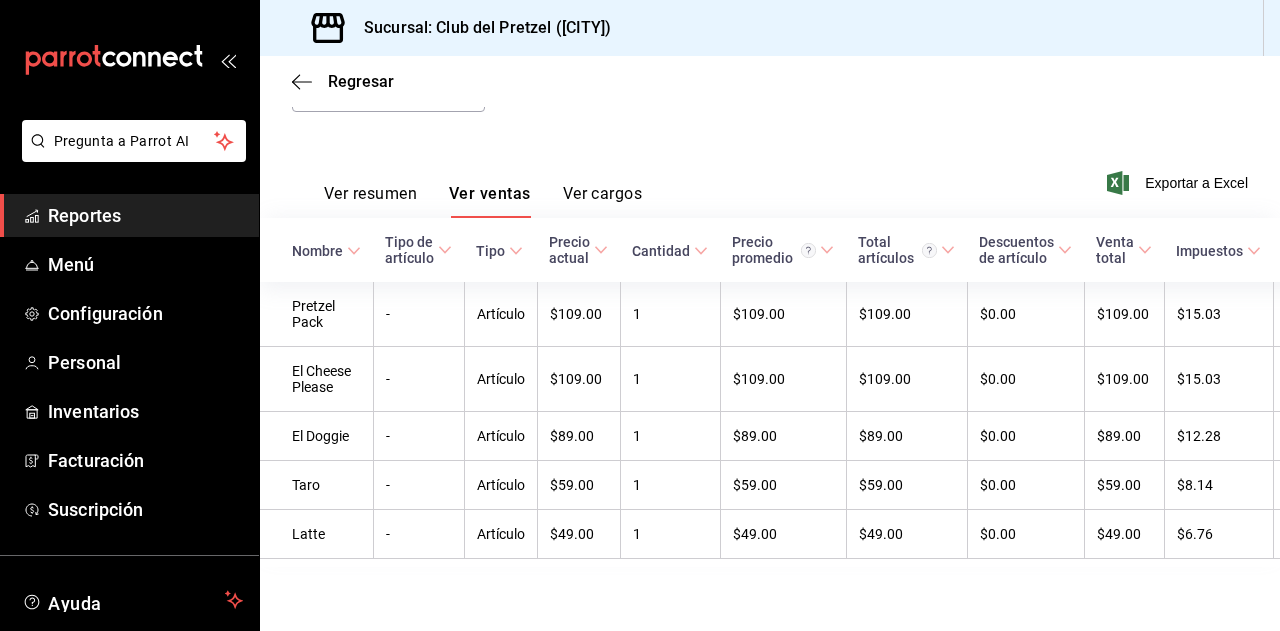scroll, scrollTop: 166, scrollLeft: 0, axis: vertical 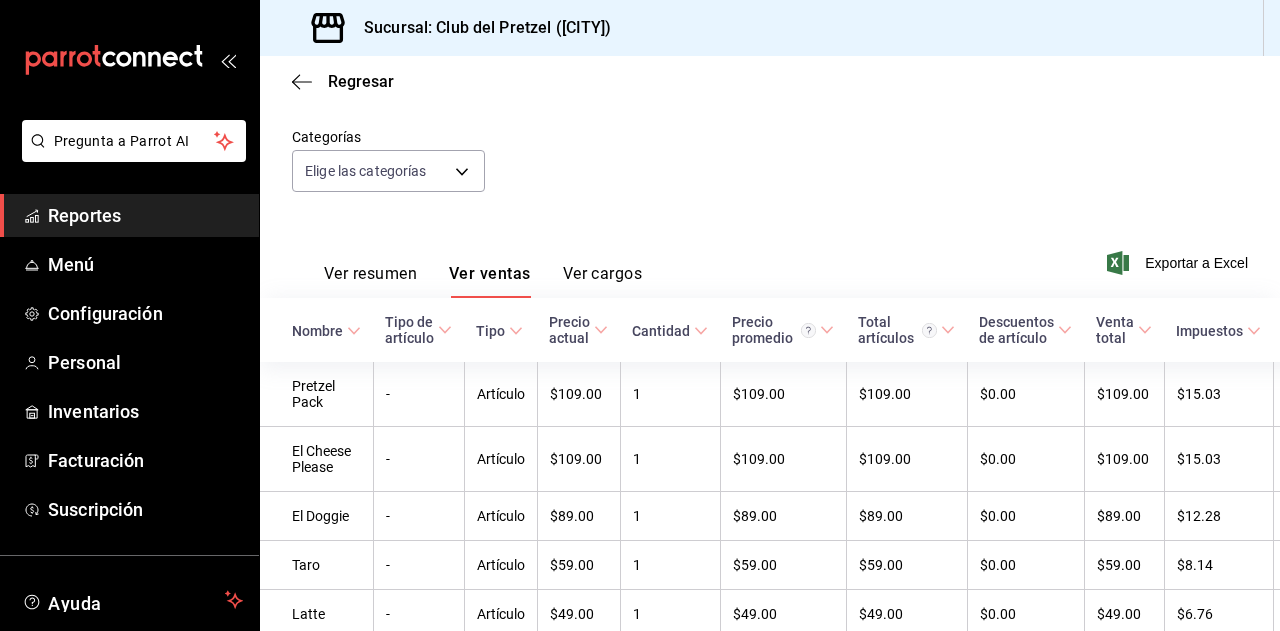 click on "Reportes" at bounding box center [145, 215] 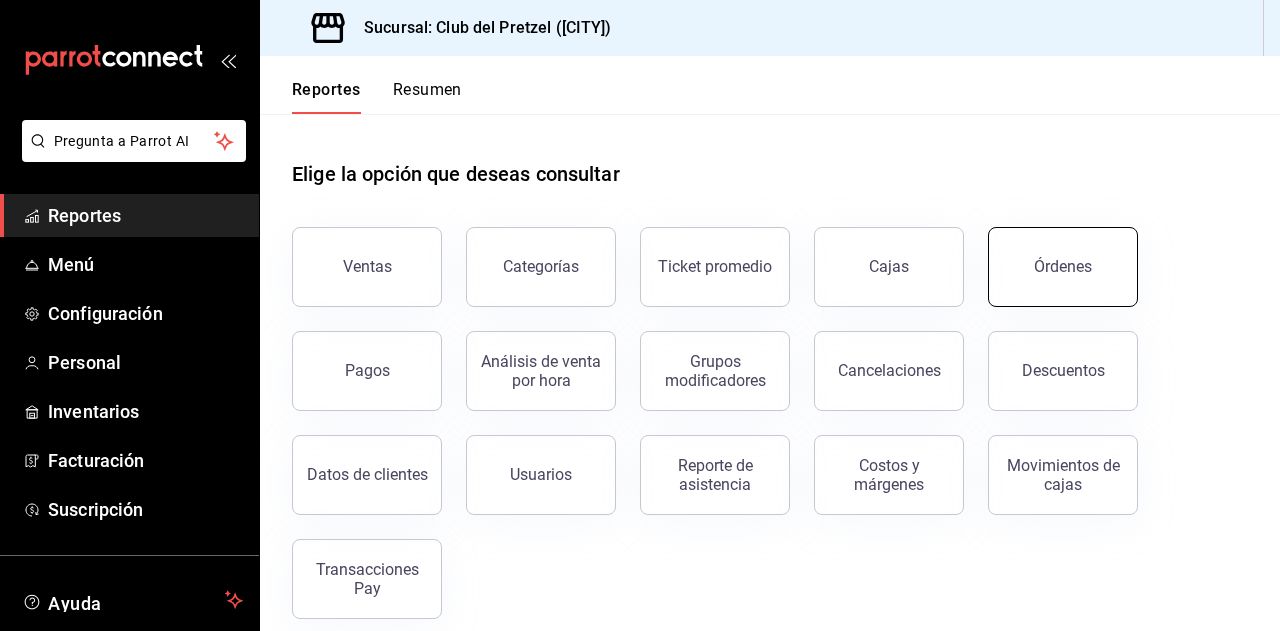 click on "Órdenes" at bounding box center [1063, 267] 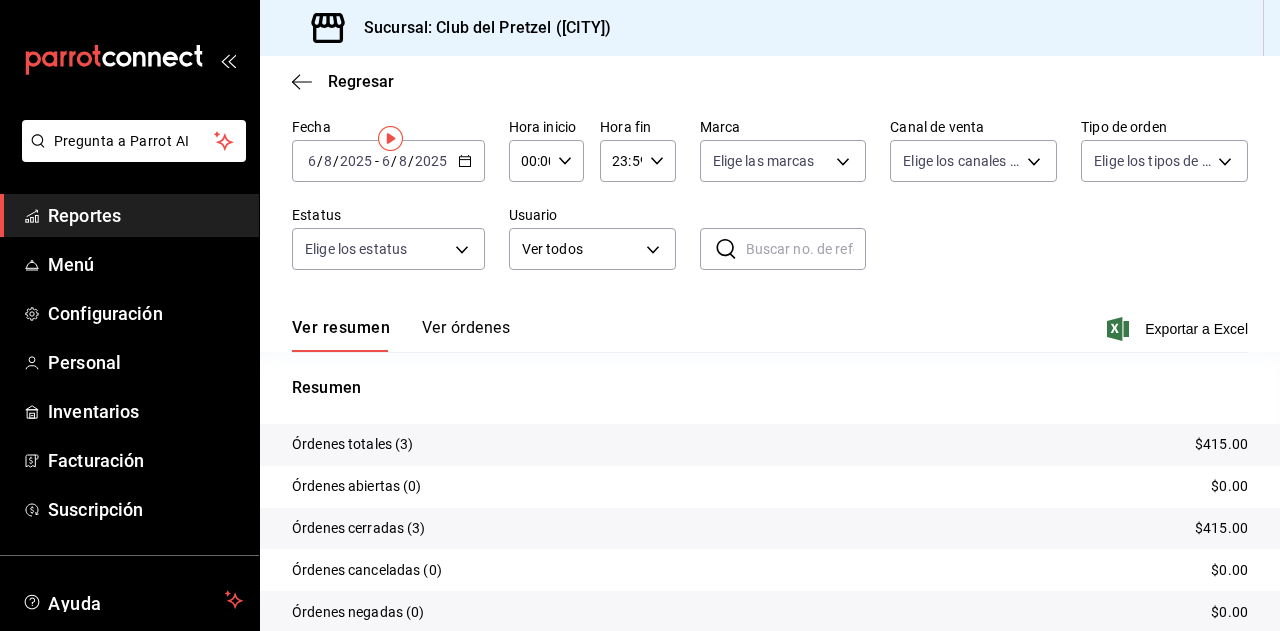 scroll, scrollTop: 0, scrollLeft: 0, axis: both 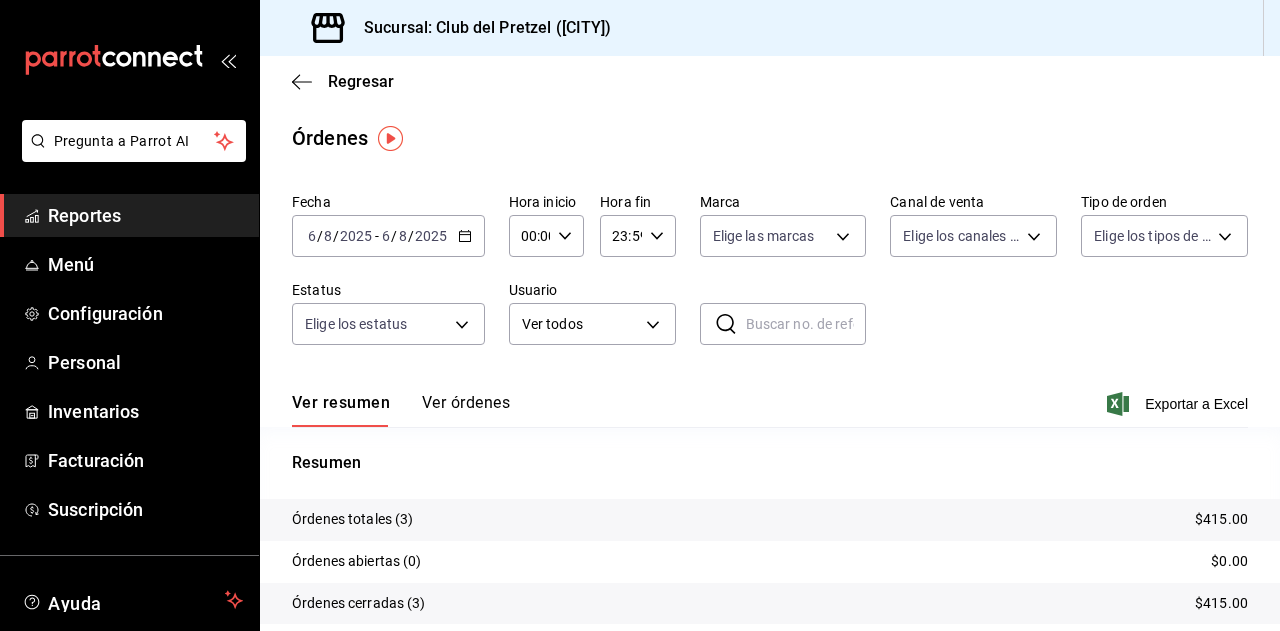 click on "Ver órdenes" at bounding box center [466, 410] 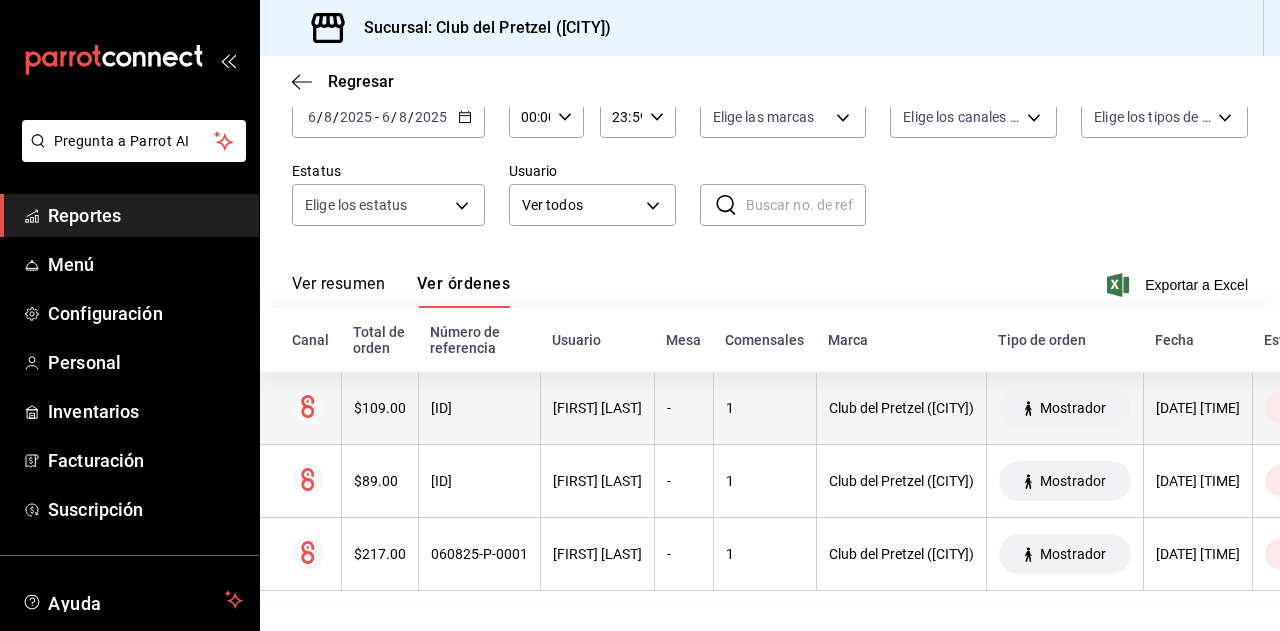 scroll, scrollTop: 134, scrollLeft: 0, axis: vertical 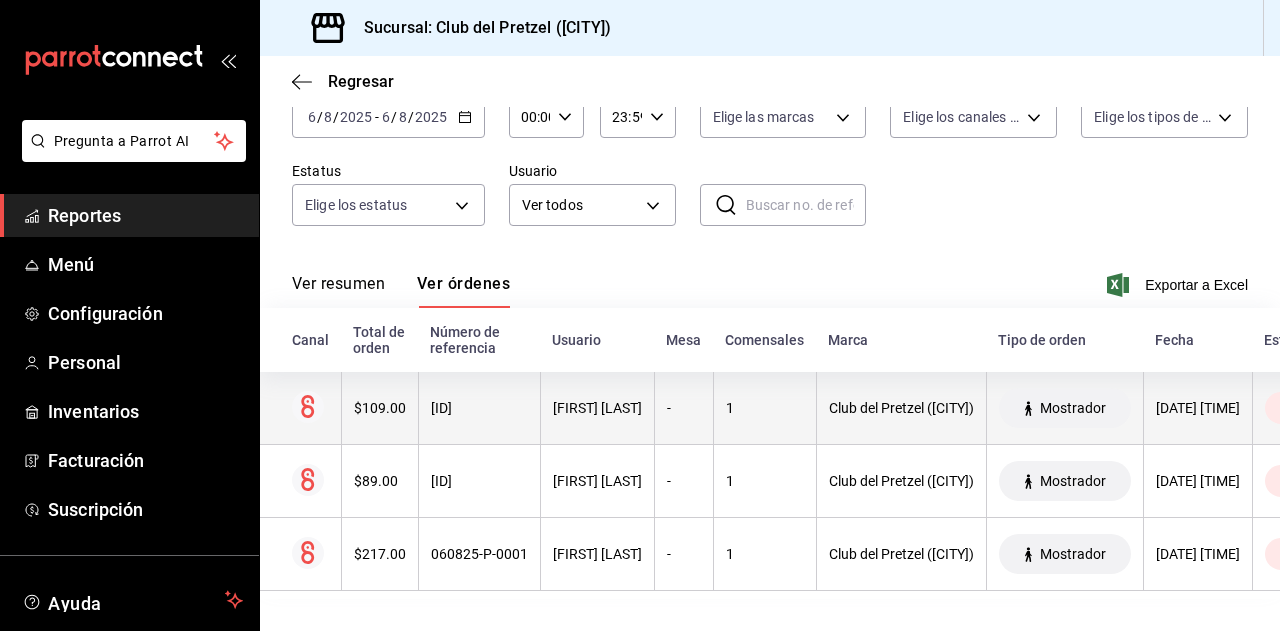 click on "$109.00" at bounding box center (379, 408) 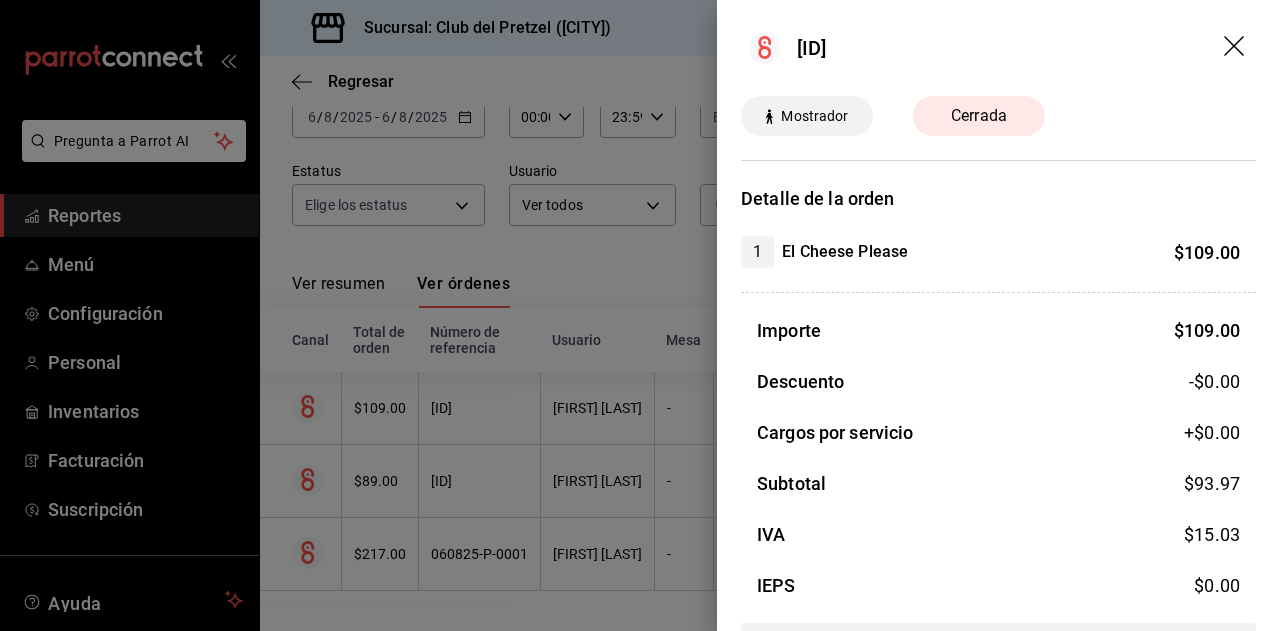 click on "El Cheese Please" at bounding box center (845, 252) 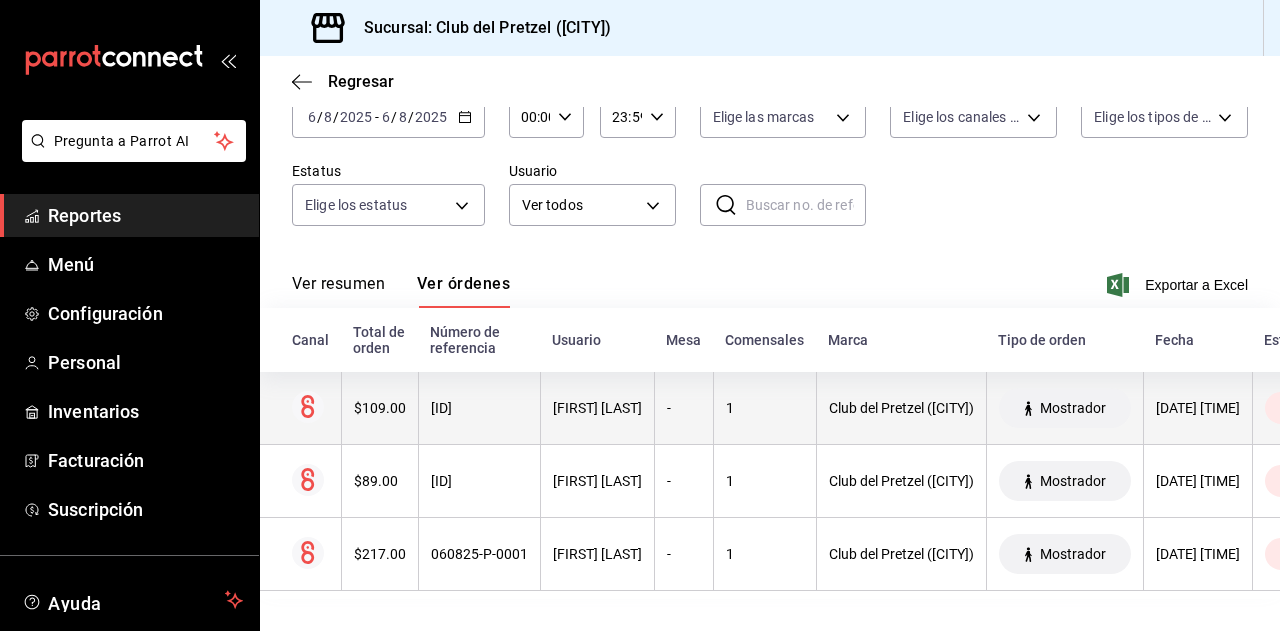 click on "Ricardo Medina" at bounding box center [597, 408] 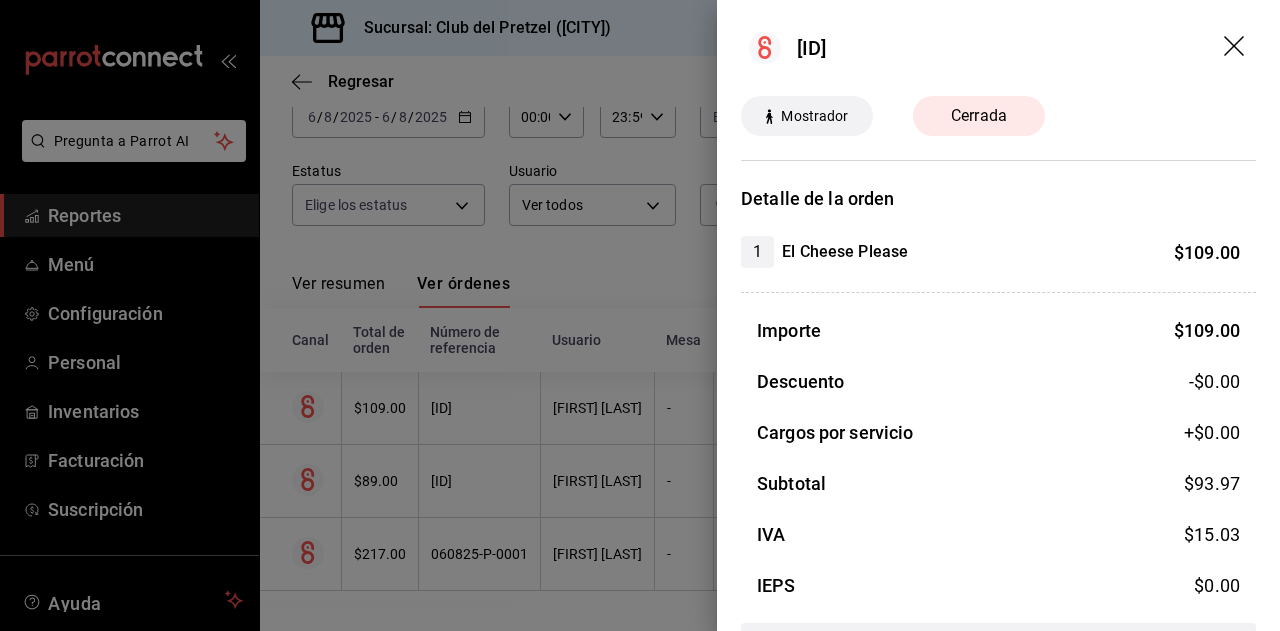 click 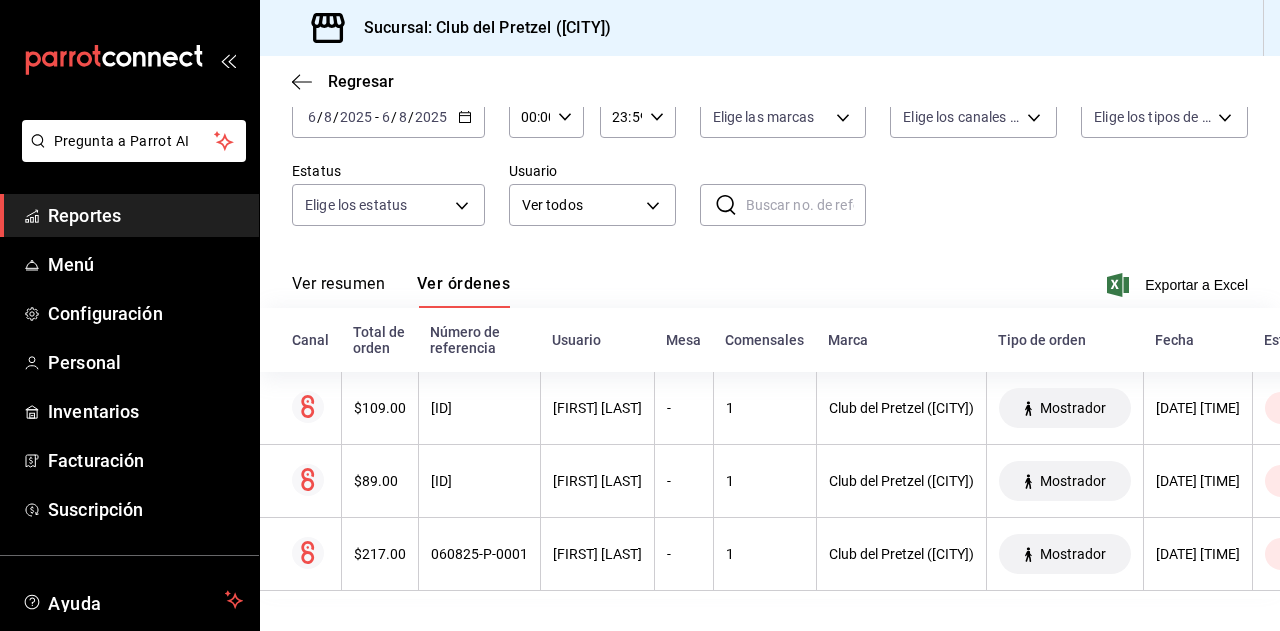click on "Reportes" at bounding box center (129, 215) 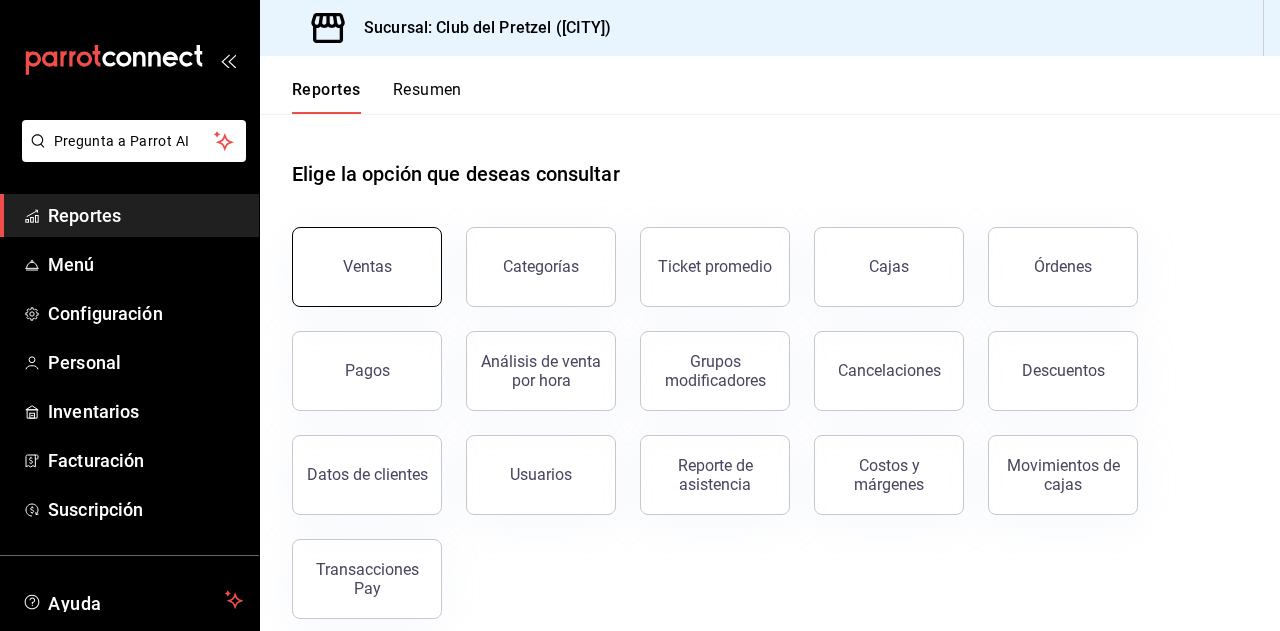 click on "Ventas" at bounding box center [367, 267] 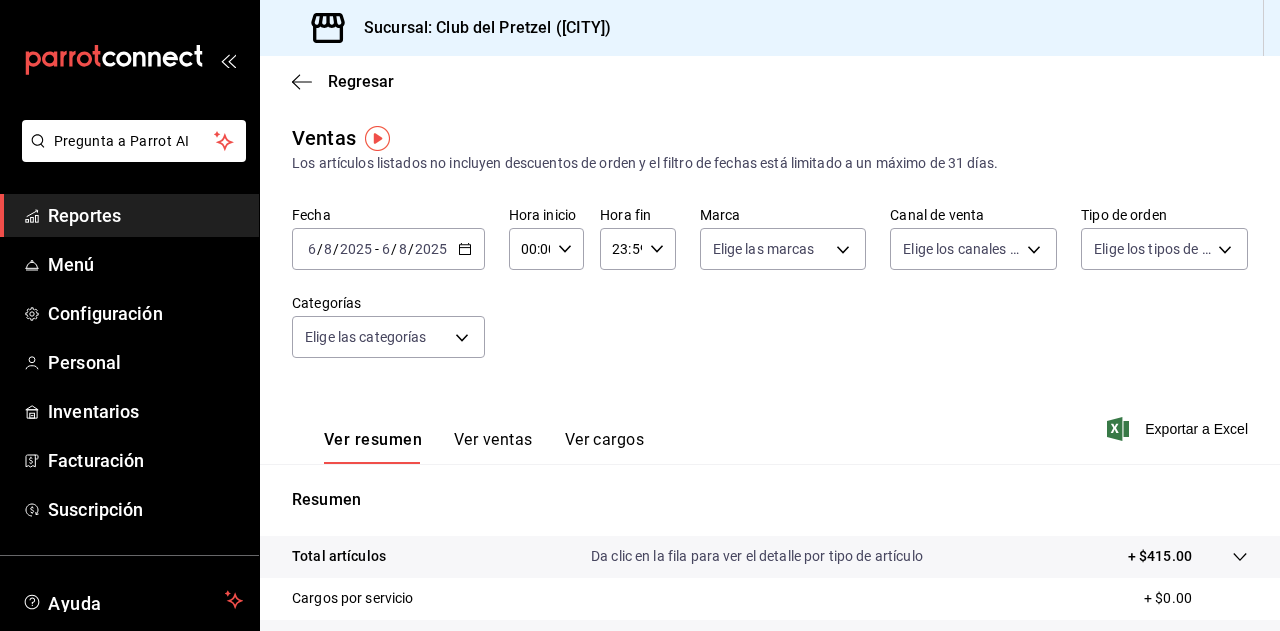 type 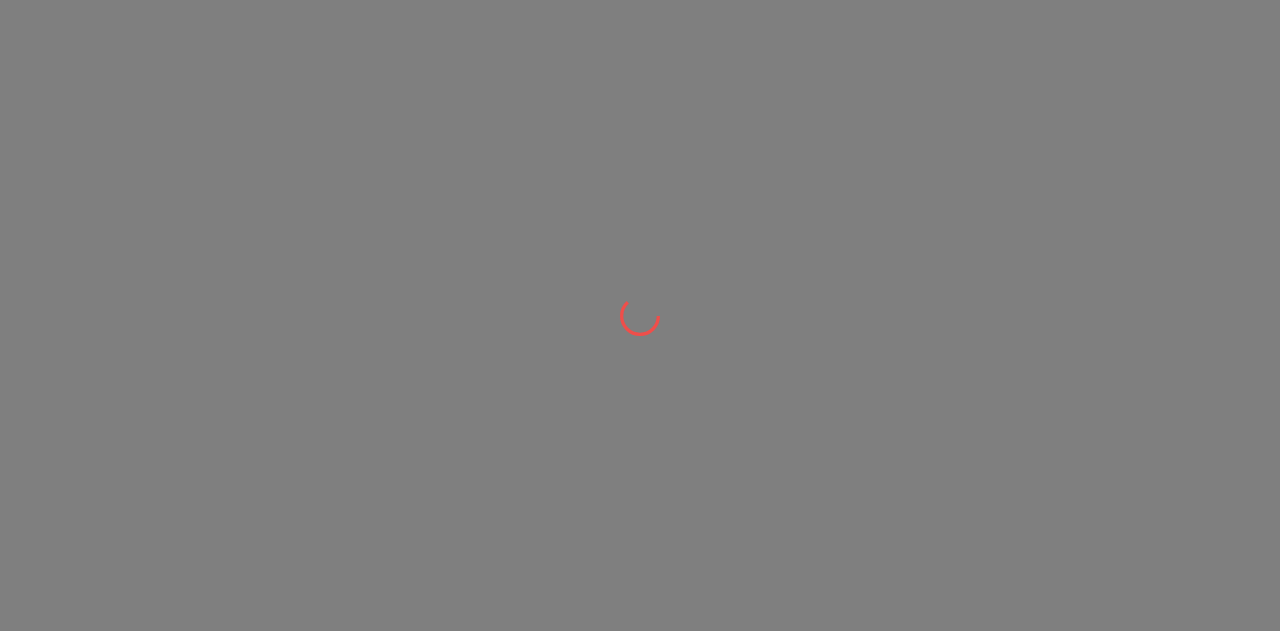 scroll, scrollTop: 0, scrollLeft: 0, axis: both 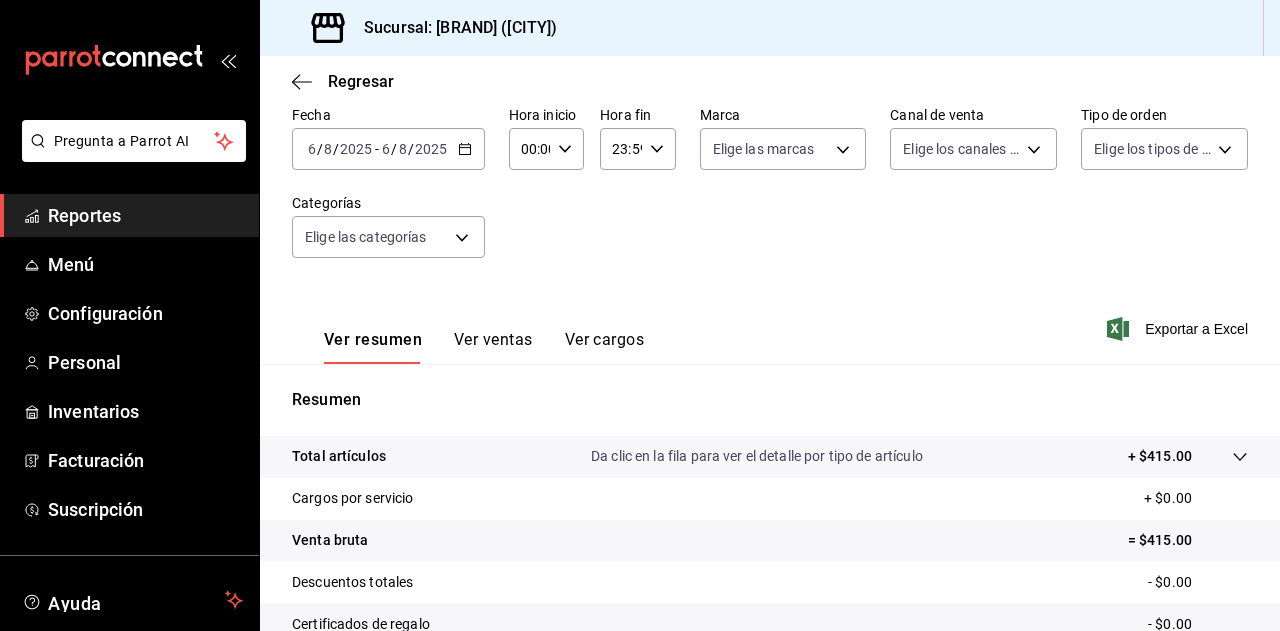 drag, startPoint x: 97, startPoint y: 225, endPoint x: 107, endPoint y: 224, distance: 10.049875 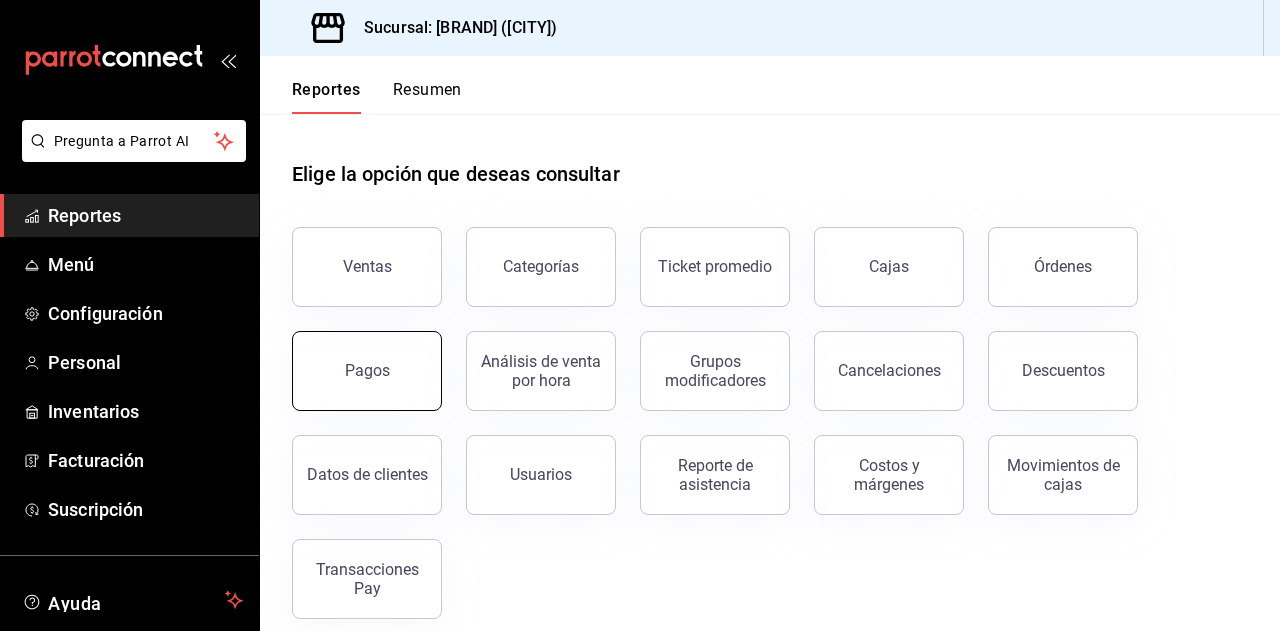 click on "Pagos" at bounding box center [367, 371] 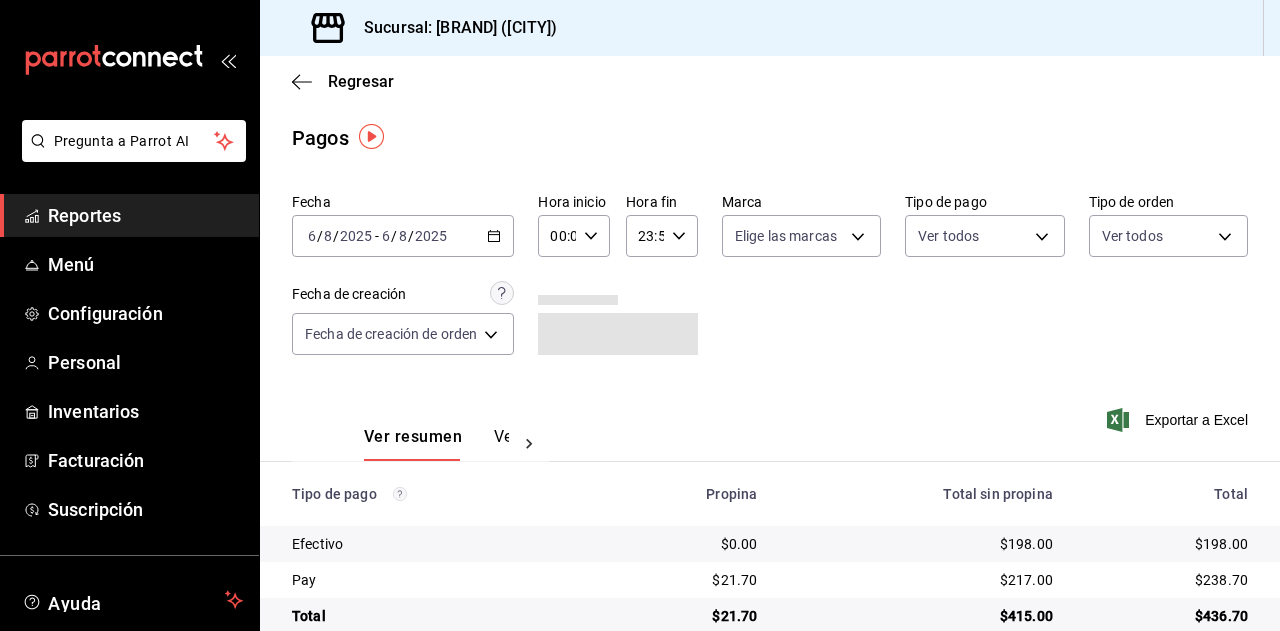 scroll, scrollTop: 35, scrollLeft: 0, axis: vertical 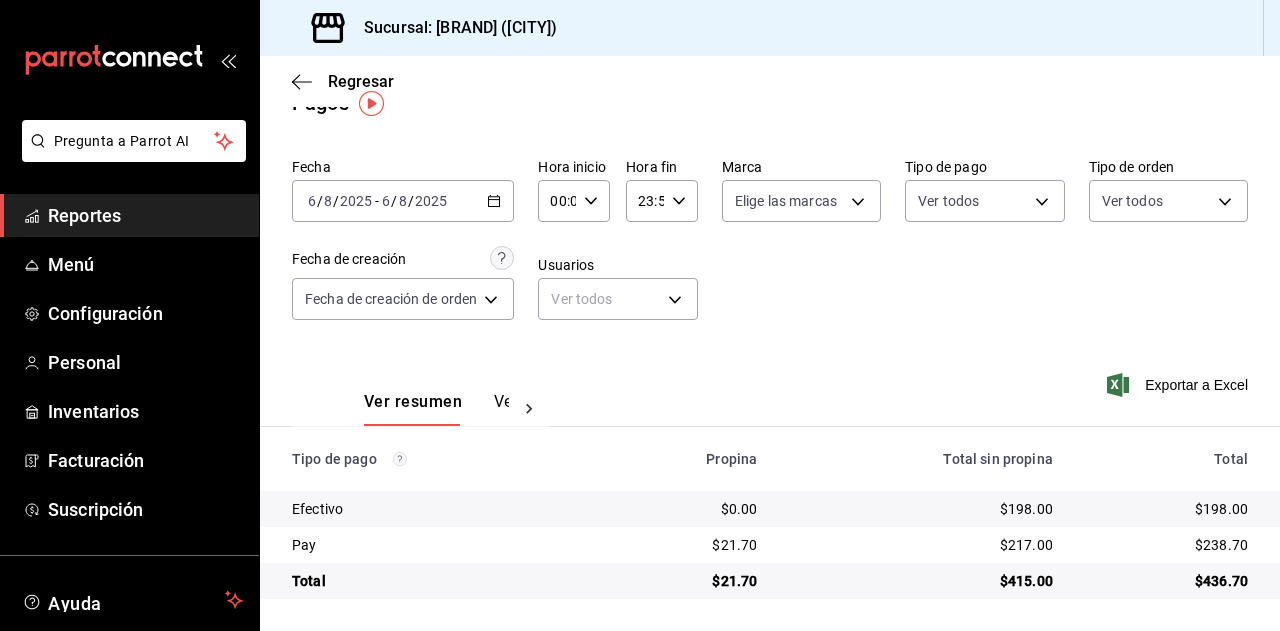 click 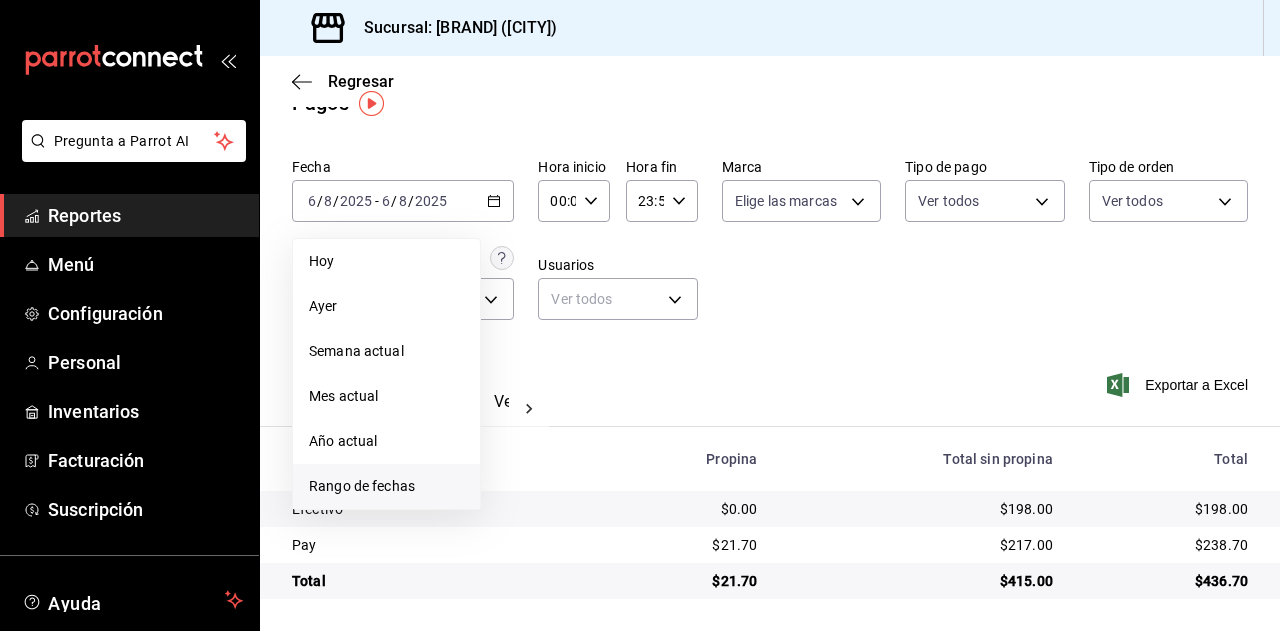 click on "Rango de fechas" at bounding box center (386, 486) 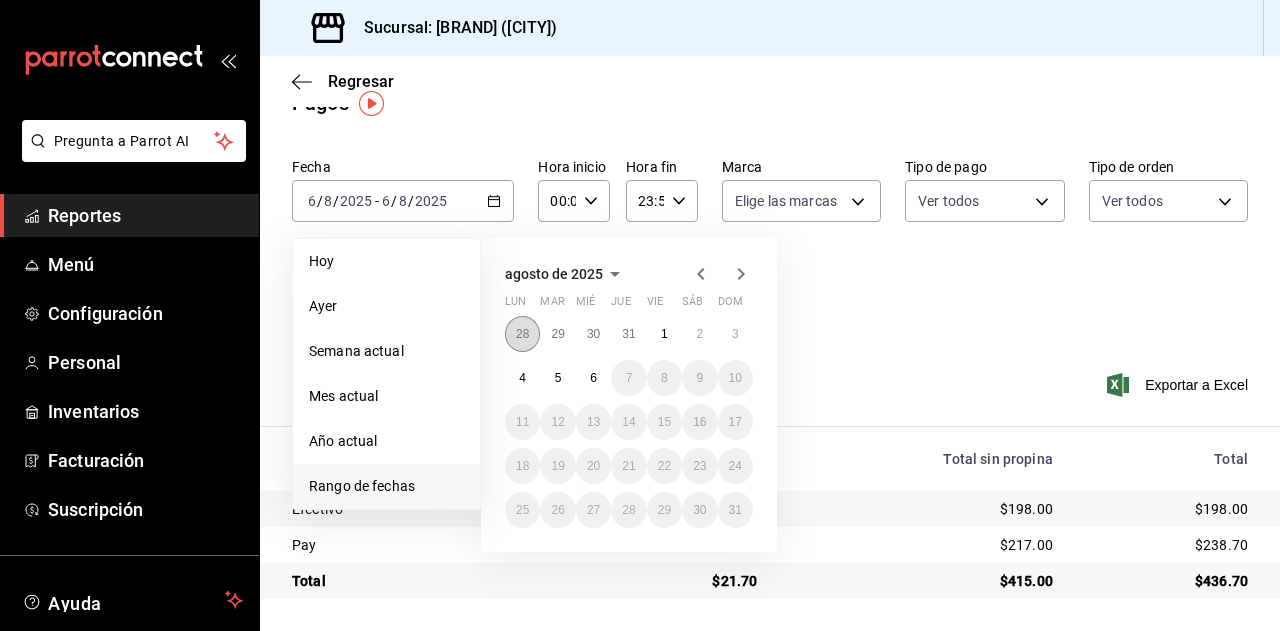 click on "28" at bounding box center (522, 334) 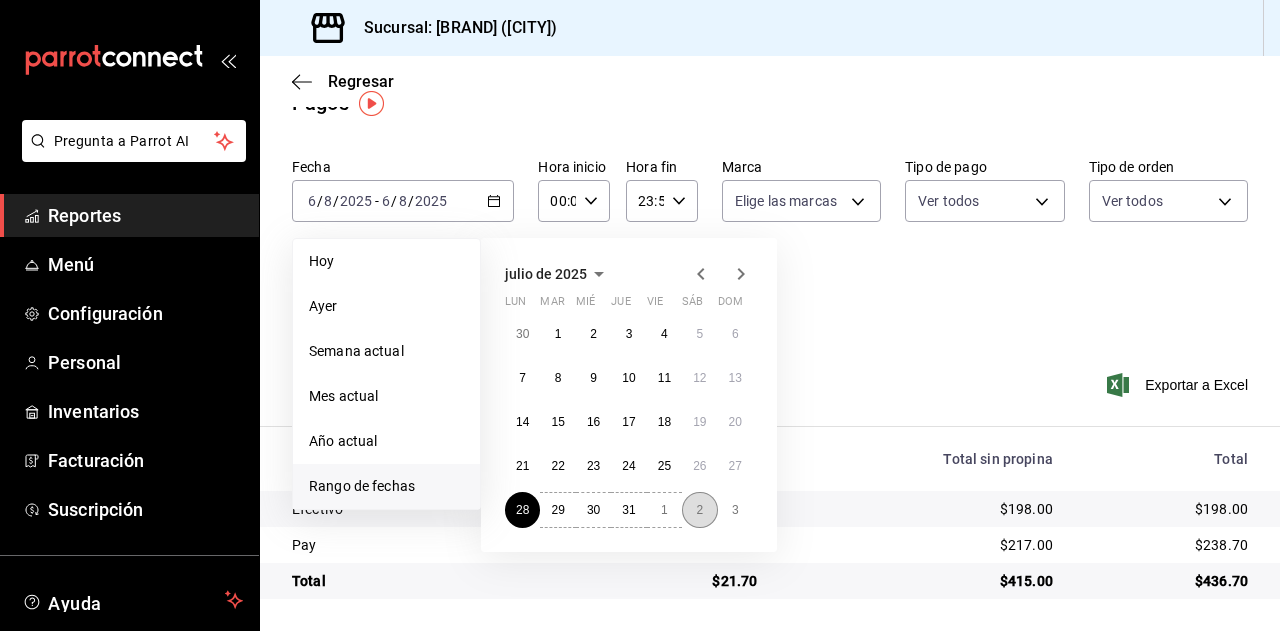 click on "2" at bounding box center (699, 510) 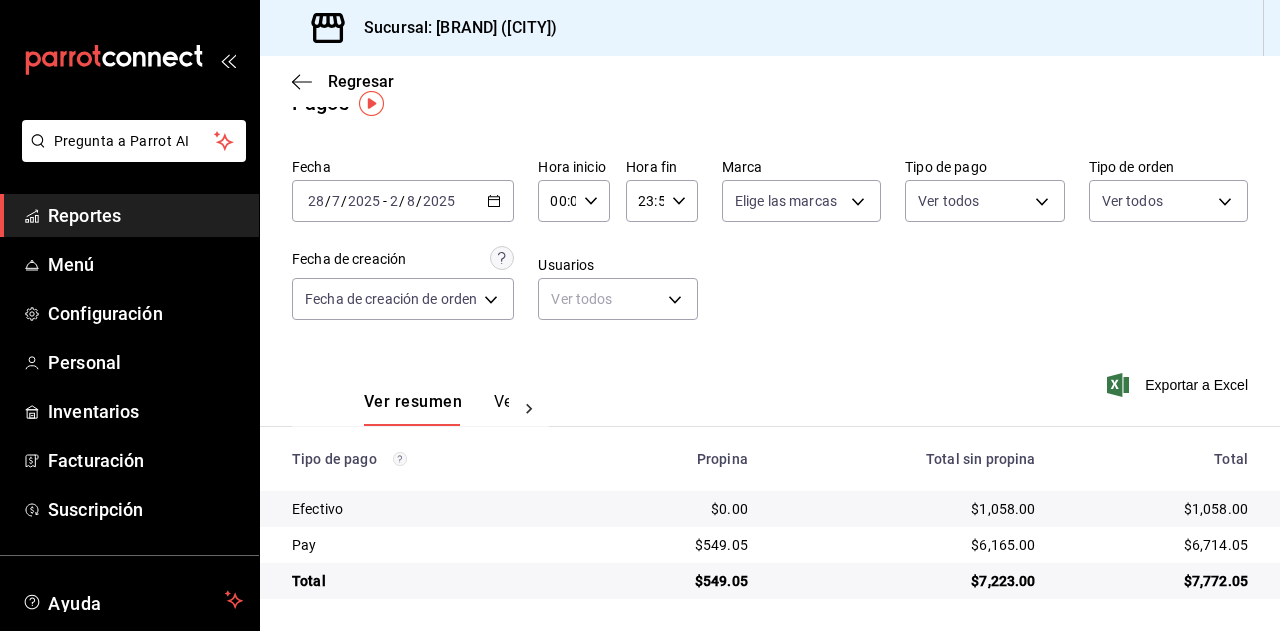 click 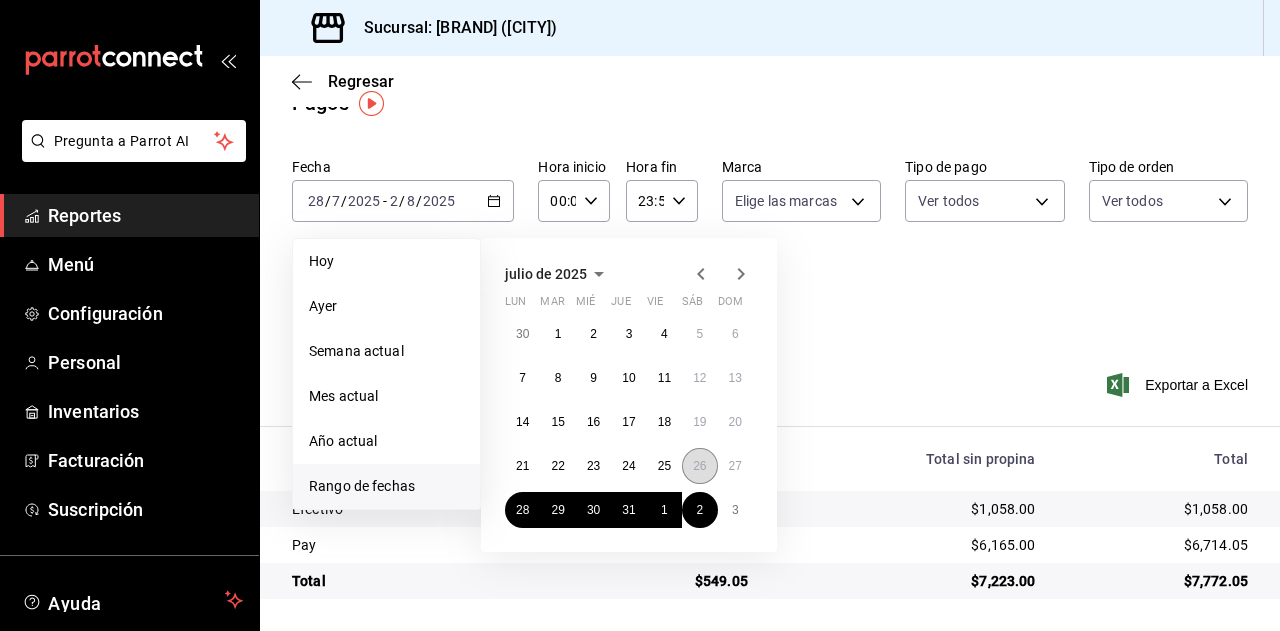 click on "26" at bounding box center [699, 466] 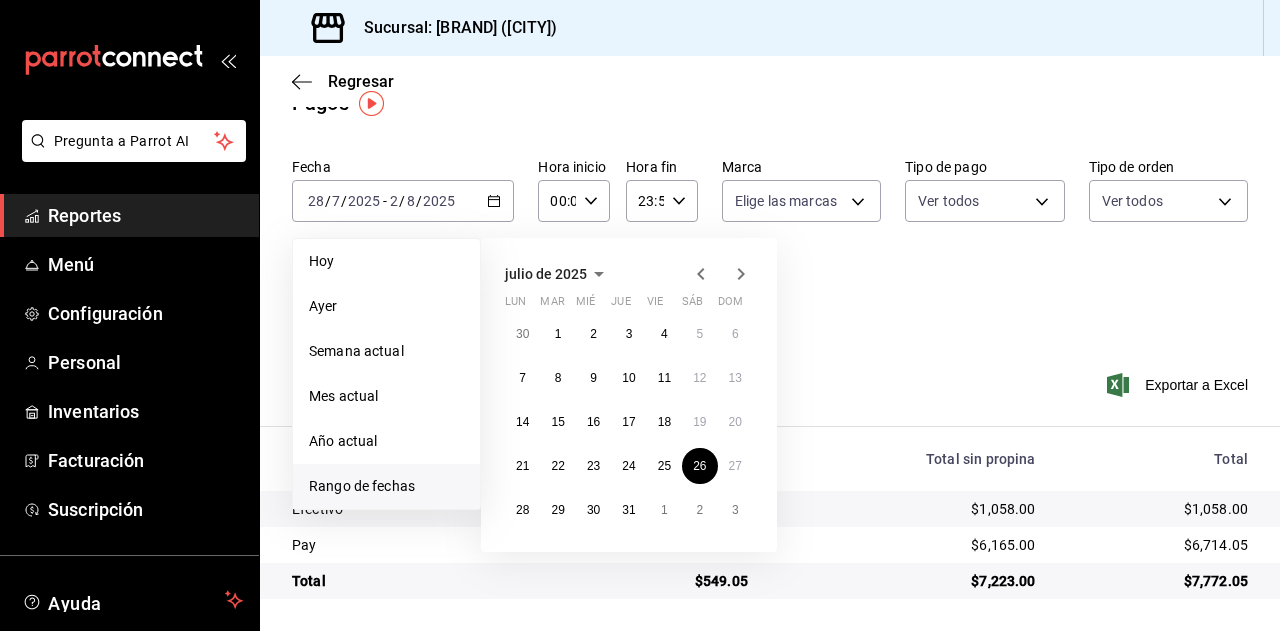 click on "Fecha 2025-07-28 28 / 7 / 2025 - 2025-08-02 2 / 8 / 2025 Hoy Ayer Semana actual Mes actual Año actual Rango de fechas julio de 2025 lun mar mié jue vie sáb dom 30 1 2 3 4 5 6 7 8 9 10 11 12 13 14 15 16 17 18 19 20 21 22 23 24 25 26 27 28 29 30 31 1 2 3 Hora inicio 00:00 Hora inicio Hora fin 23:59 Hora fin Marca Elige las marcas Tipo de pago Ver todos Tipo de orden Ver todos Fecha de creación   Fecha de creación de orden ORDER Usuarios Ver todos null" at bounding box center (770, 247) 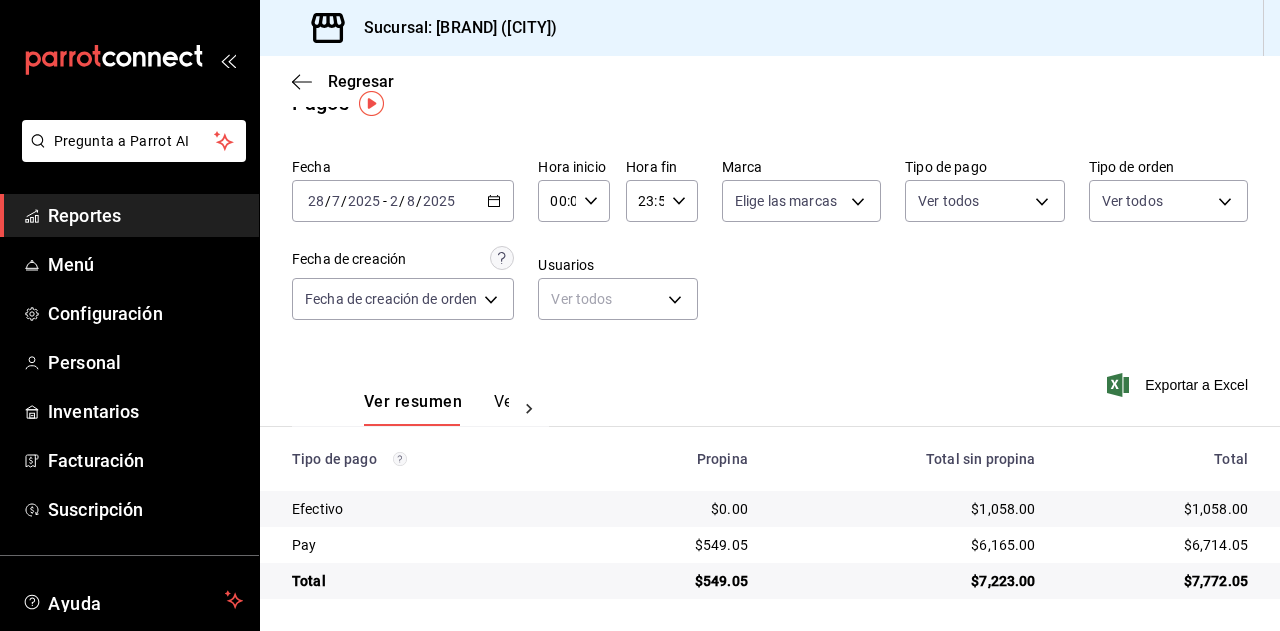 click on "2025-07-28 28 / 7 / 2025 - 2025-08-02 2 / 8 / 2025" at bounding box center [403, 201] 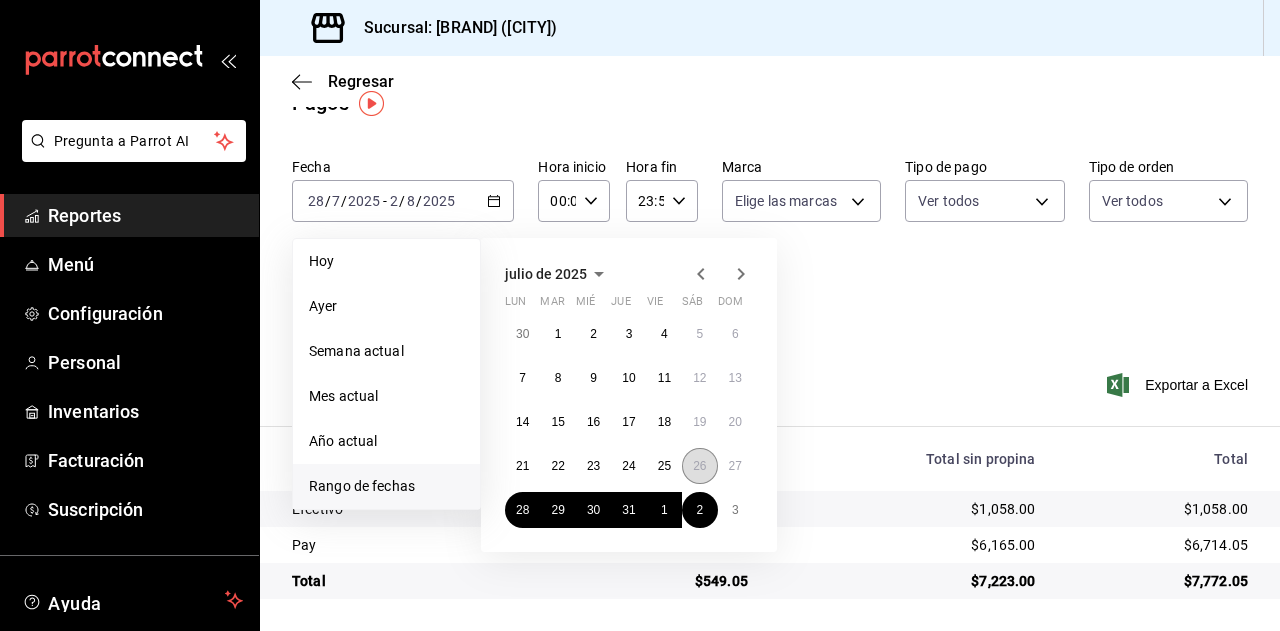 click on "26" at bounding box center [699, 466] 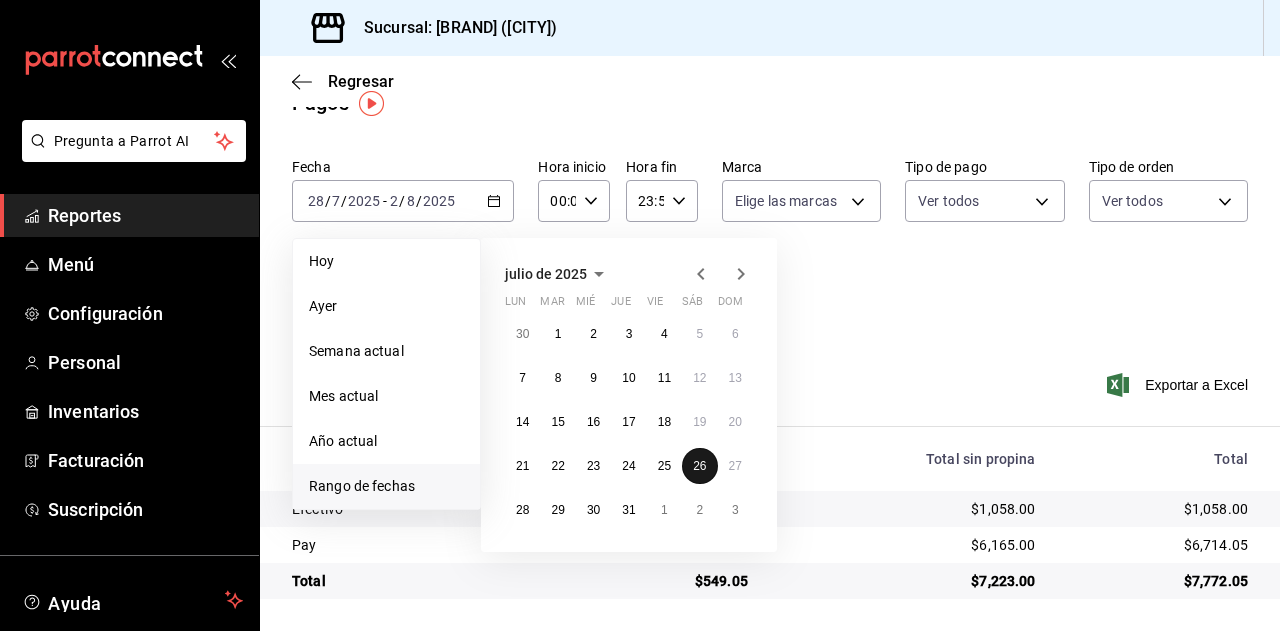 click on "26" at bounding box center [699, 466] 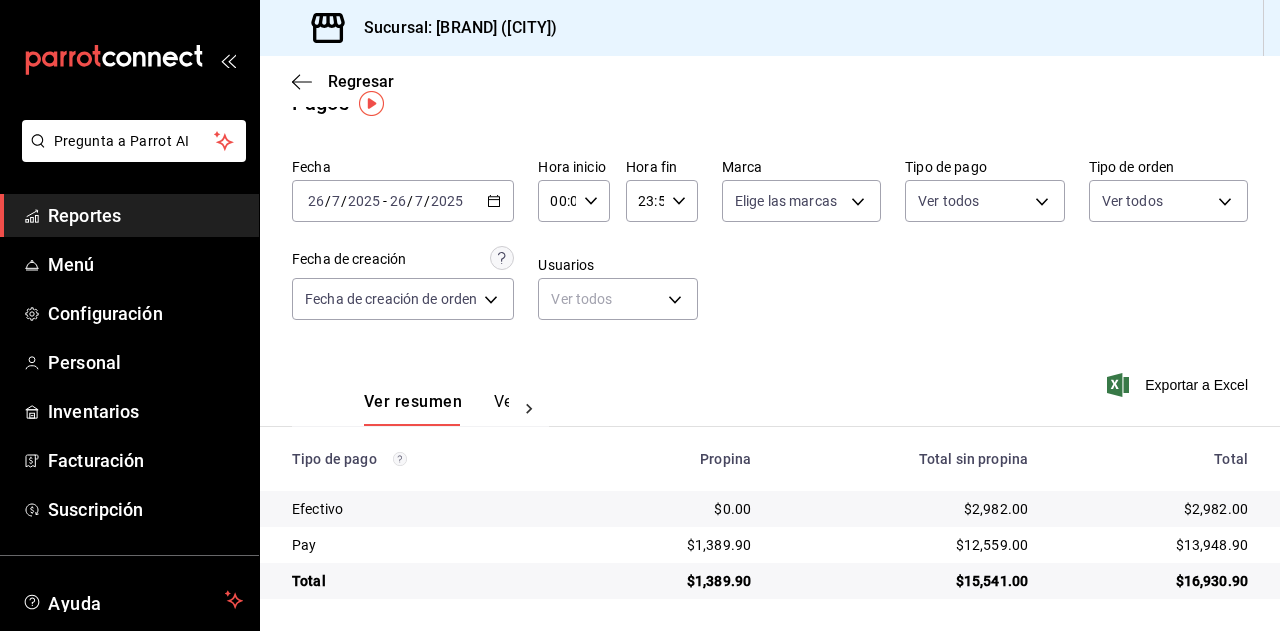 click on "Reportes" at bounding box center (145, 215) 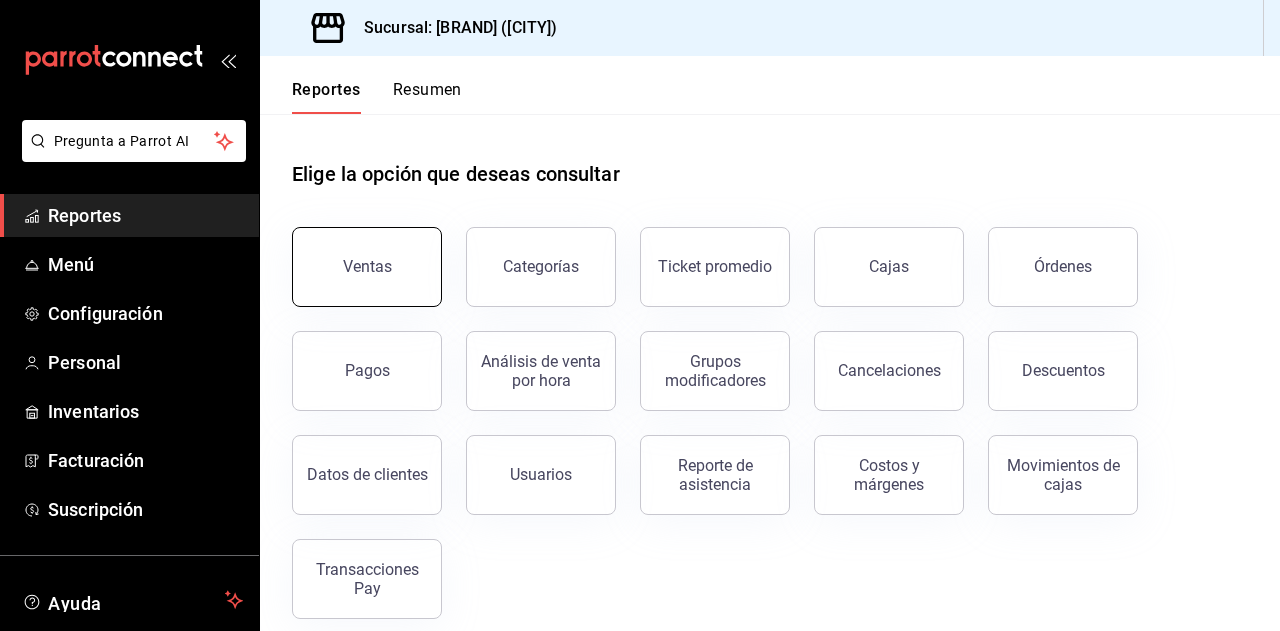 click on "Ventas" at bounding box center [367, 267] 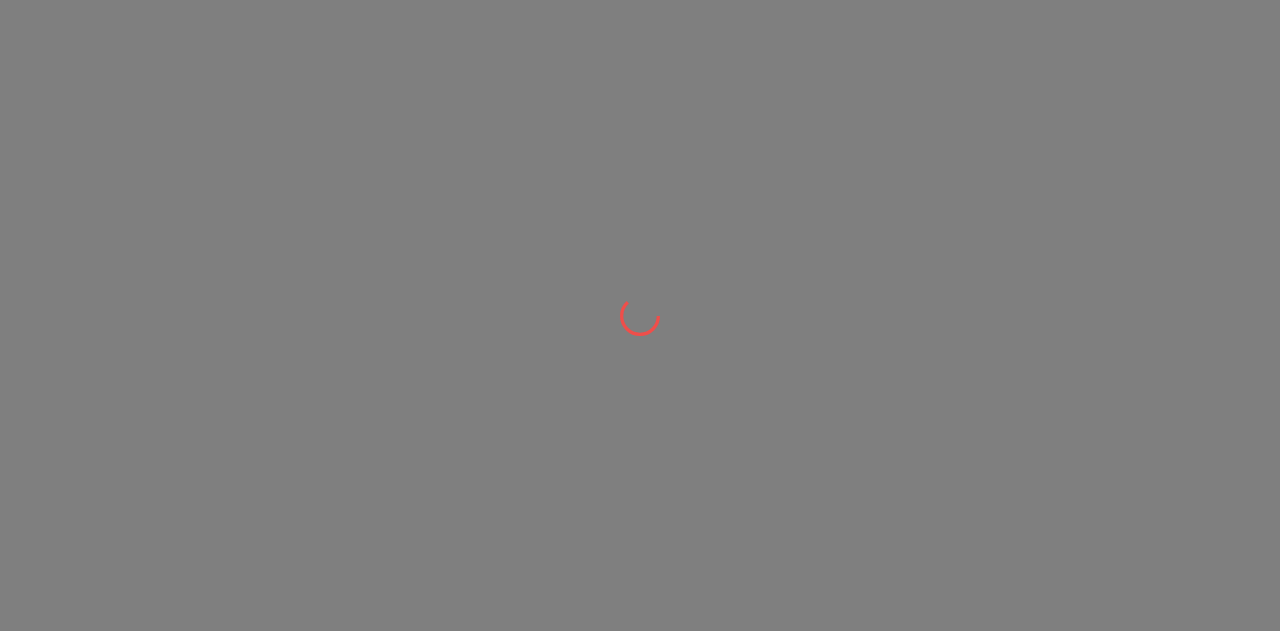 scroll, scrollTop: 0, scrollLeft: 0, axis: both 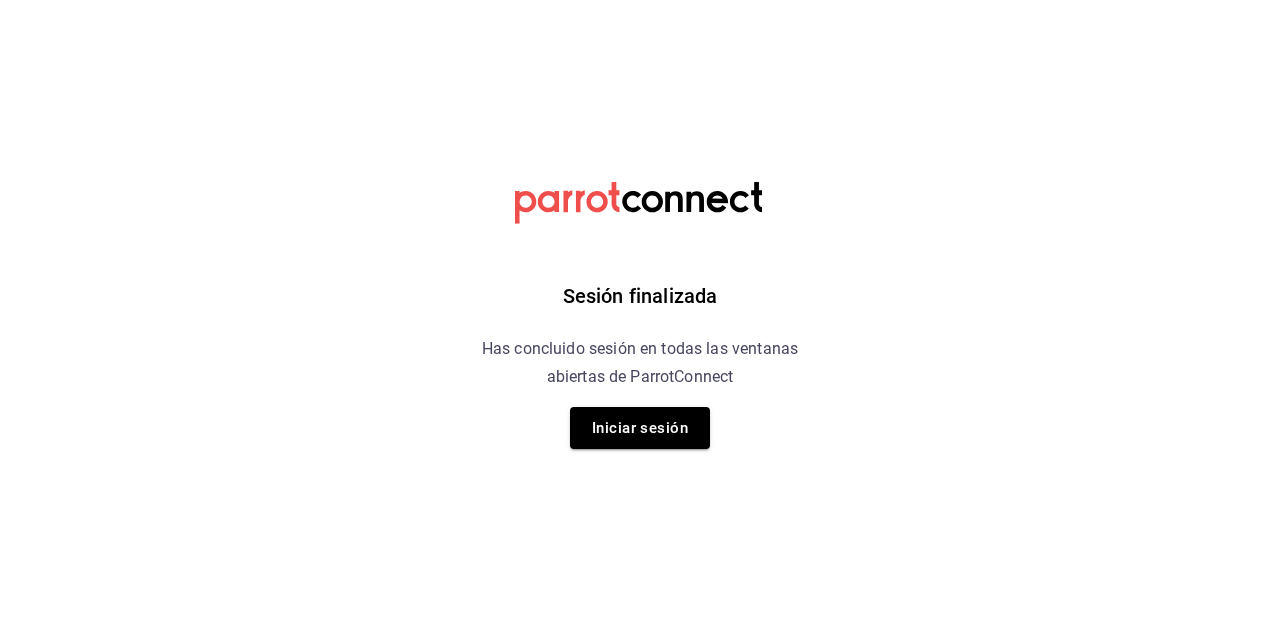 click on "Sesión finalizada Has concluido sesión en todas las ventanas abiertas de ParrotConnect Iniciar sesión" at bounding box center (640, 0) 